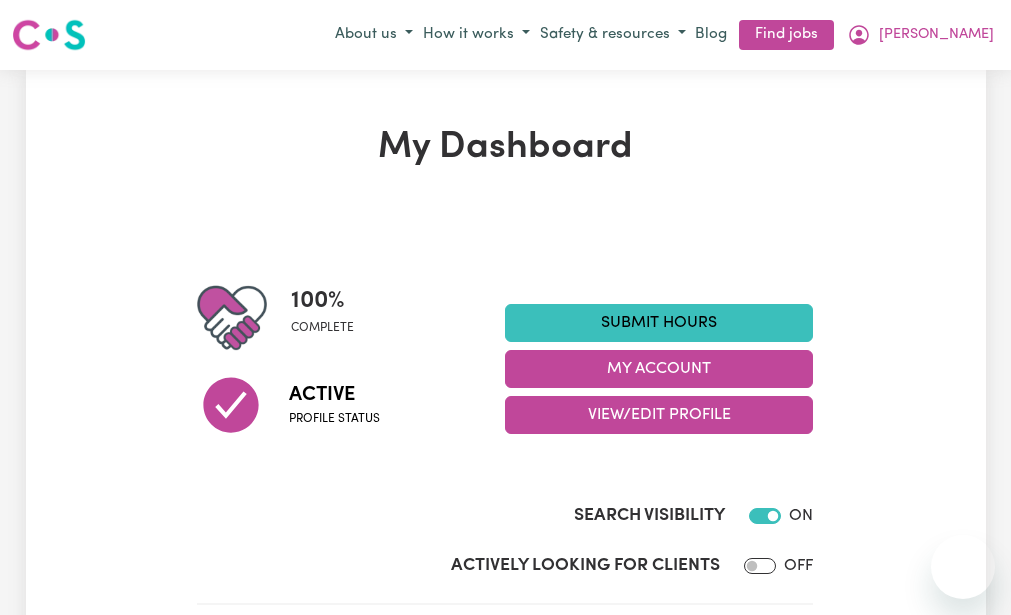 scroll, scrollTop: 0, scrollLeft: 0, axis: both 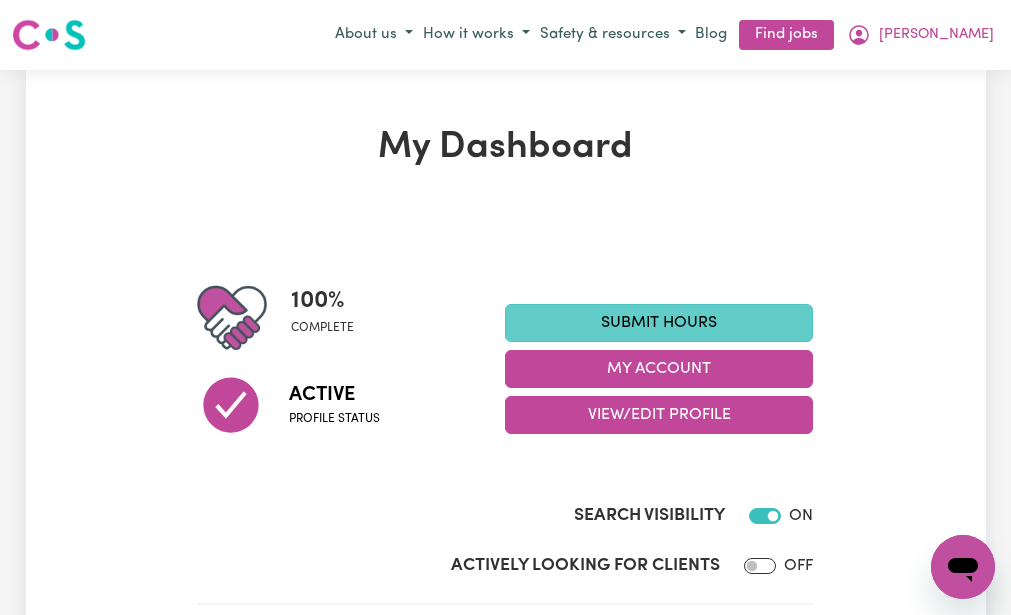 click on "Submit Hours" at bounding box center (659, 323) 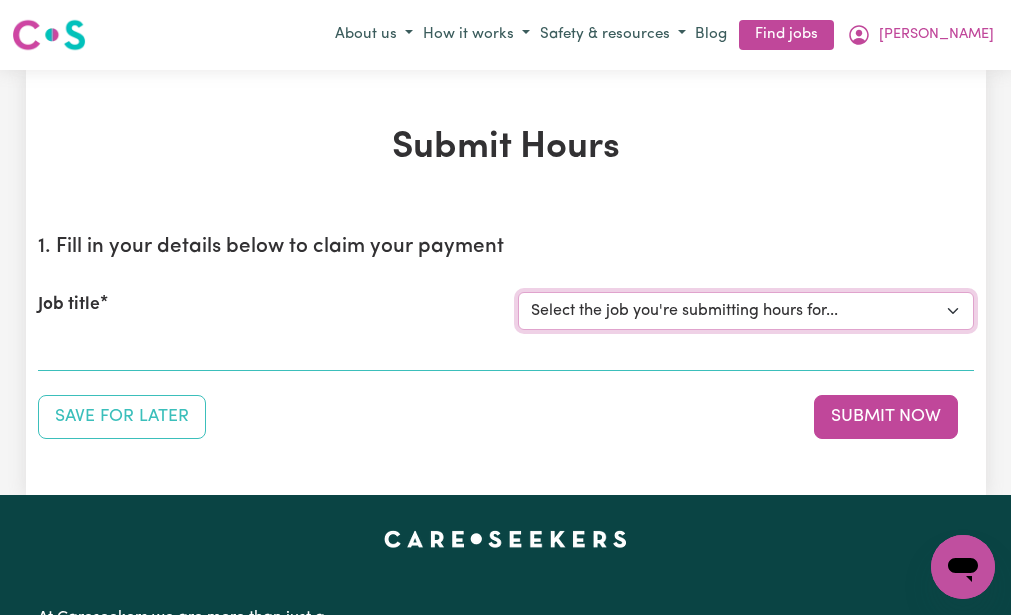 click on "Select the job you're submitting hours for... [[PERSON_NAME] (NDIS number: 430246936)] Assistance with Decluttering needed in [GEOGRAPHIC_DATA]" at bounding box center [746, 311] 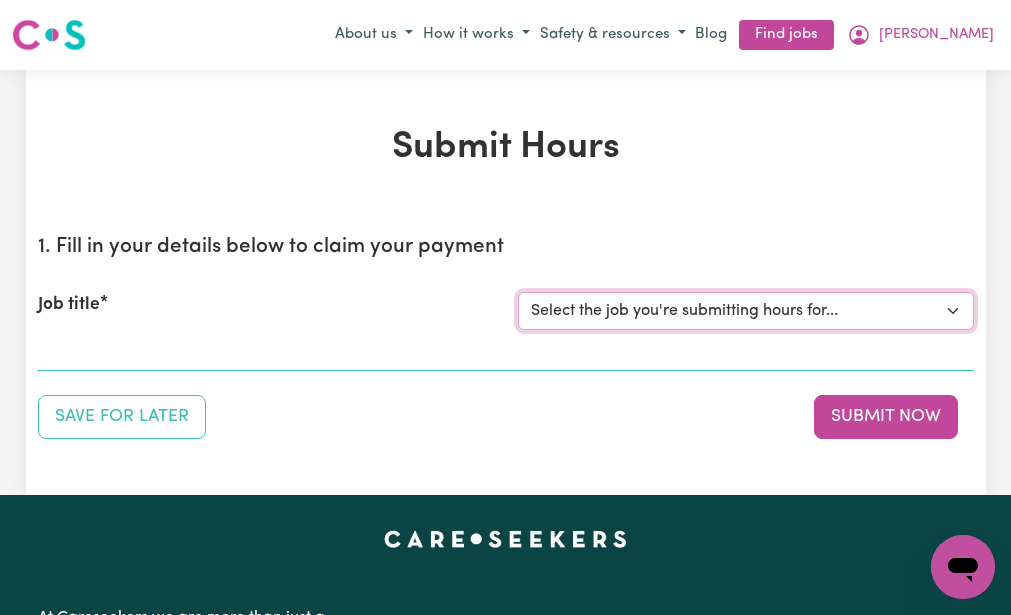 select on "3393" 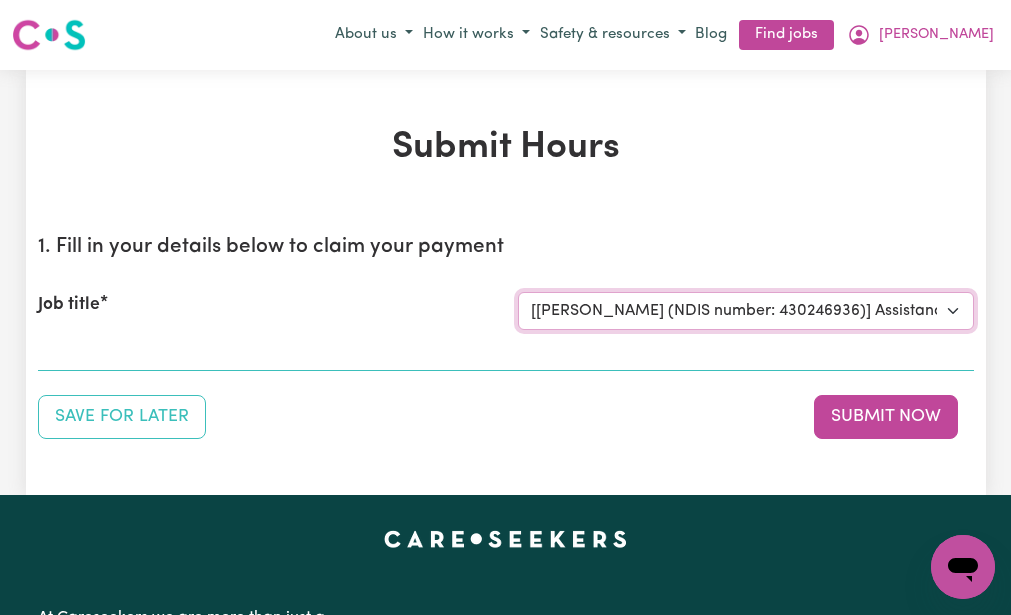 click on "Select the job you're submitting hours for... [[PERSON_NAME] (NDIS number: 430246936)] Assistance with Decluttering needed in [GEOGRAPHIC_DATA]" at bounding box center [746, 311] 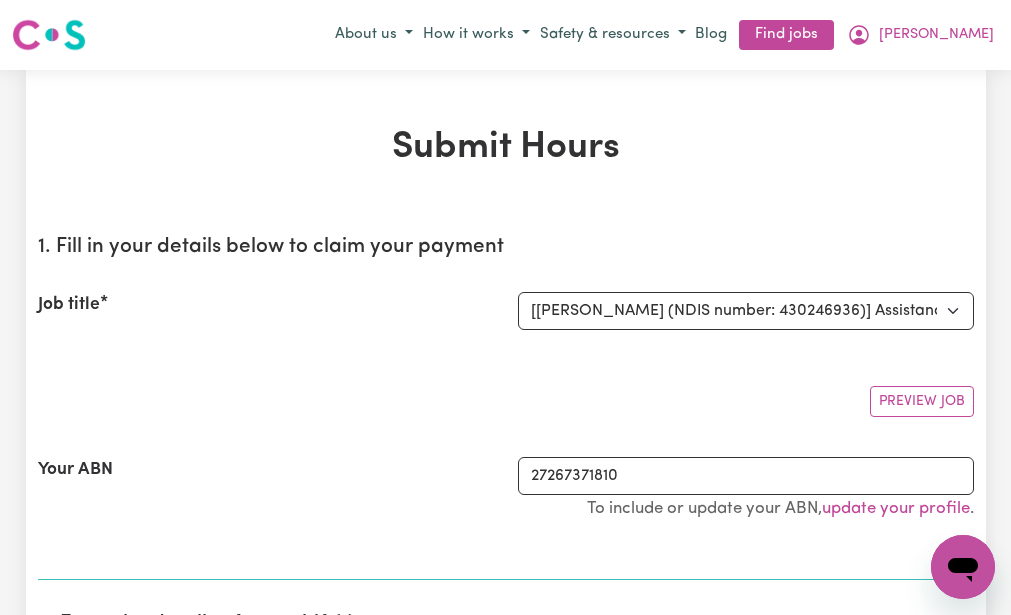 click on "1. Fill in your details below to claim your payment Job title Select the job you're submitting hours for... [[PERSON_NAME] (NDIS number: 430246936)] Assistance with Decluttering needed in [GEOGRAPHIC_DATA] Preview Job Your ABN 27267371810 To include or update your ABN,  update your profile ." at bounding box center (506, 400) 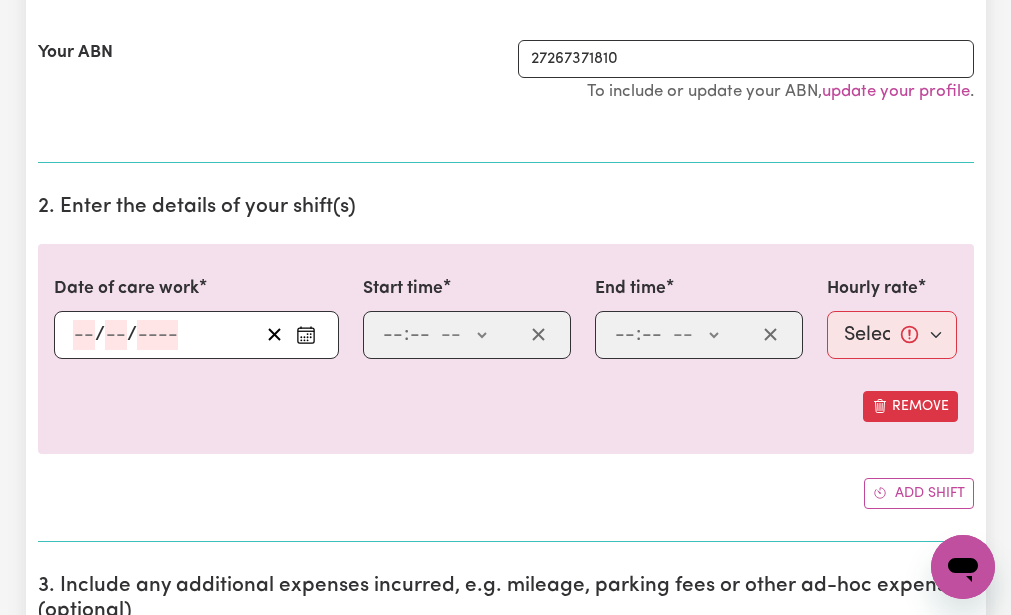 scroll, scrollTop: 480, scrollLeft: 0, axis: vertical 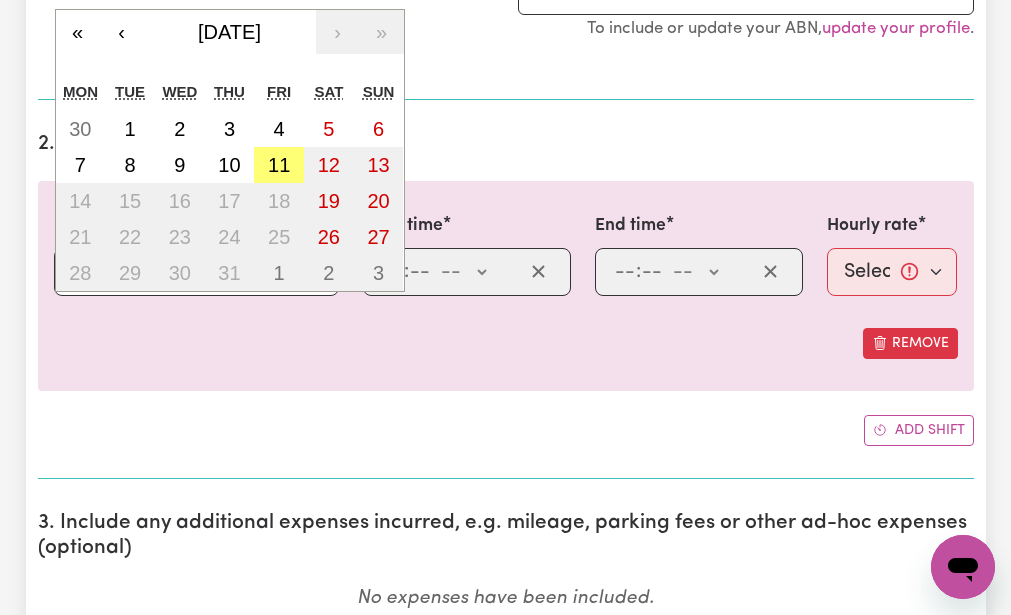 click on "/ / « ‹ [DATE] › » Mon Tue Wed Thu Fri Sat Sun 30 1 2 3 4 5 6 7 8 9 10 11 12 13 14 15 16 17 18 19 20 21 22 23 24 25 26 27 28 29 30 31 1 2 3" at bounding box center [196, 272] 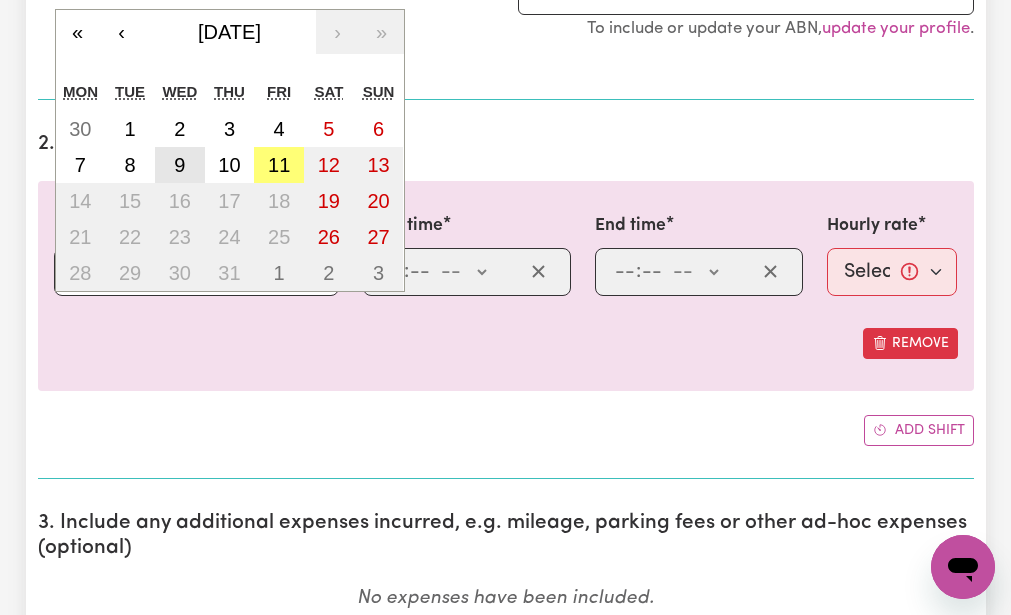 click on "9" at bounding box center [179, 165] 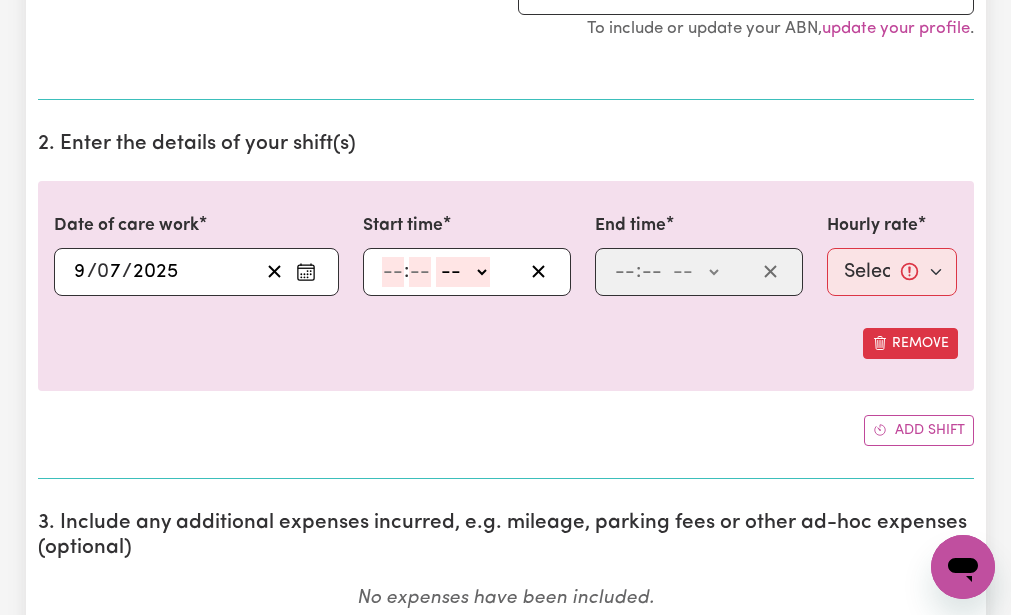 click 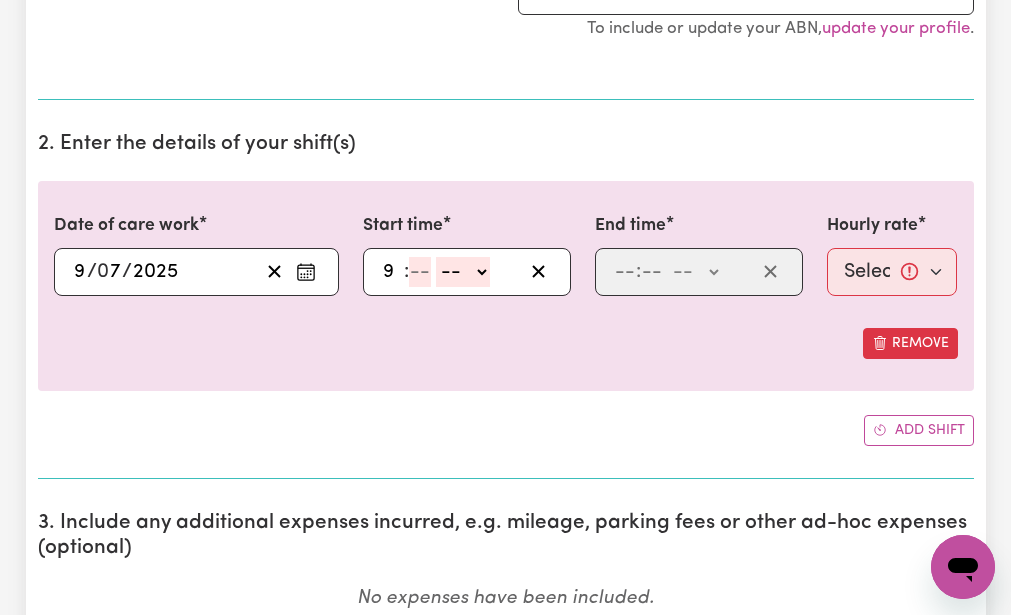 type on "9" 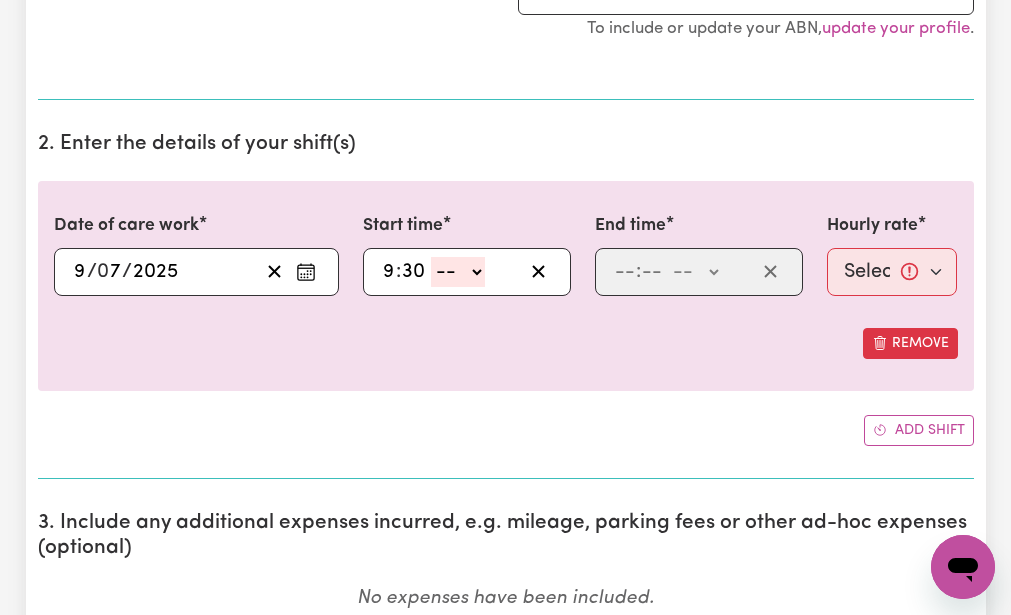 type on "30" 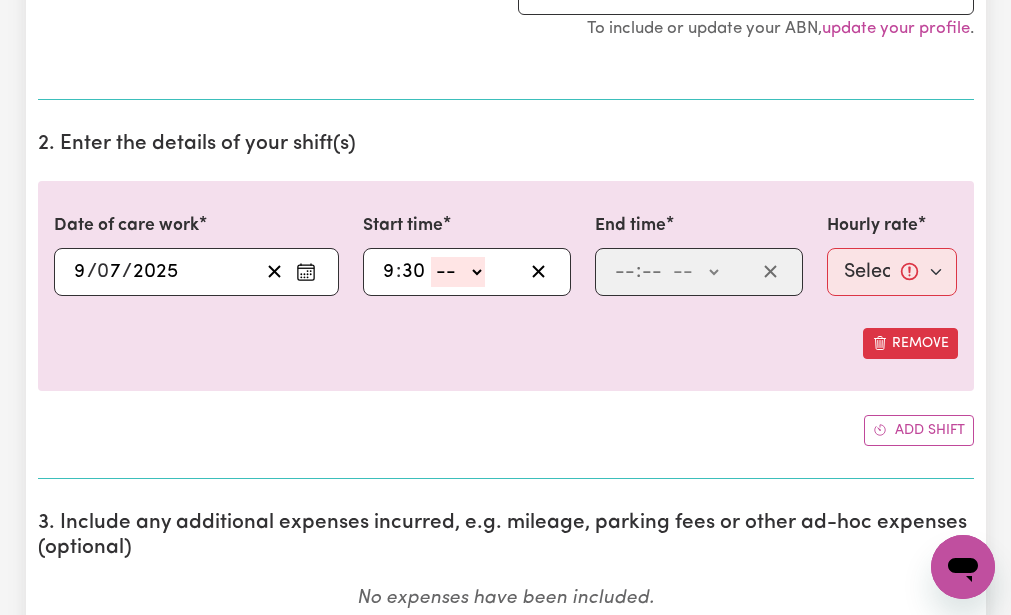 select on "am" 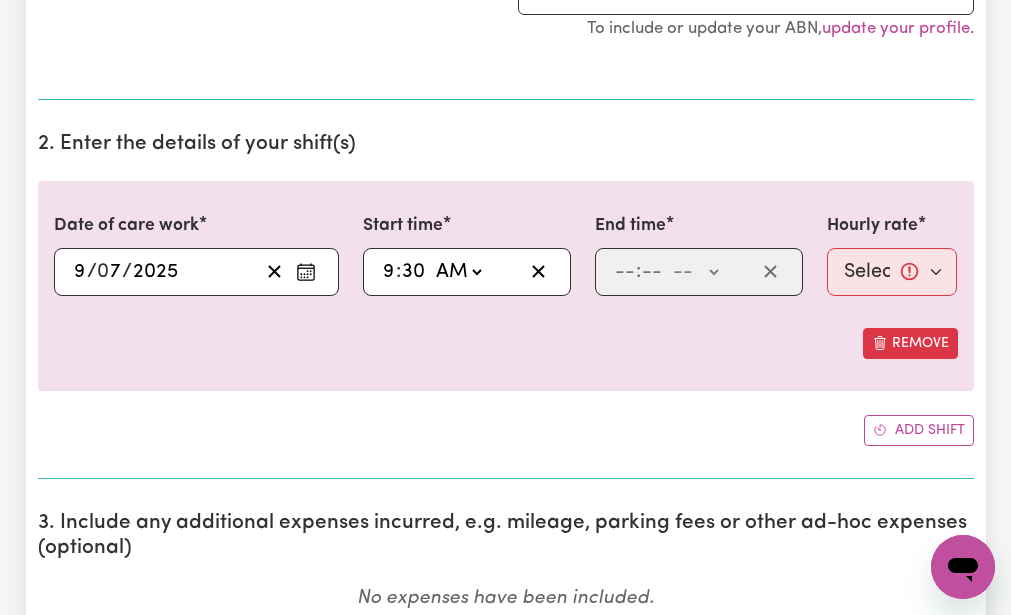 click on "-- AM PM" 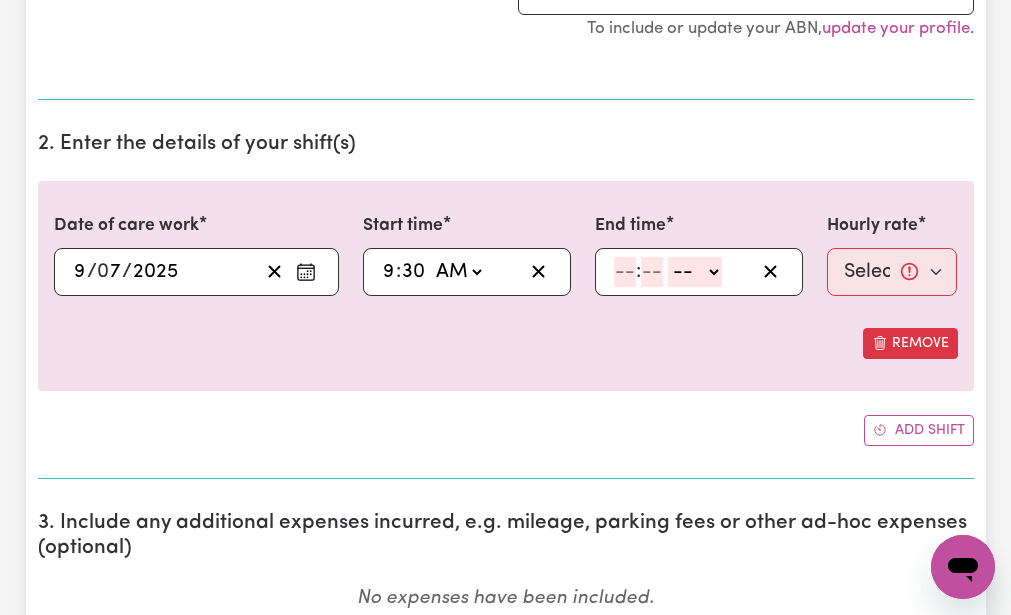 click 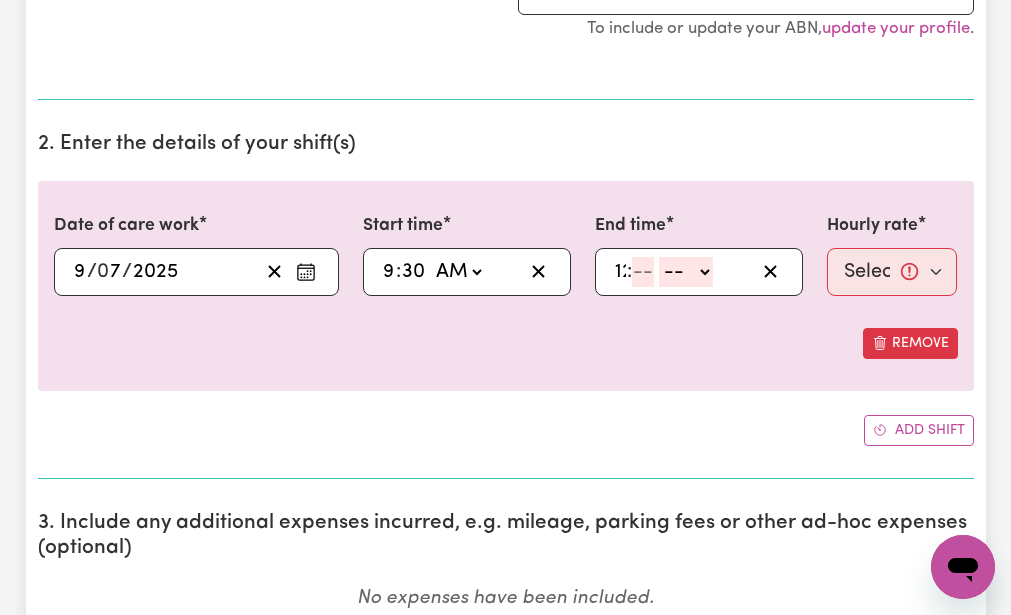 type on "12" 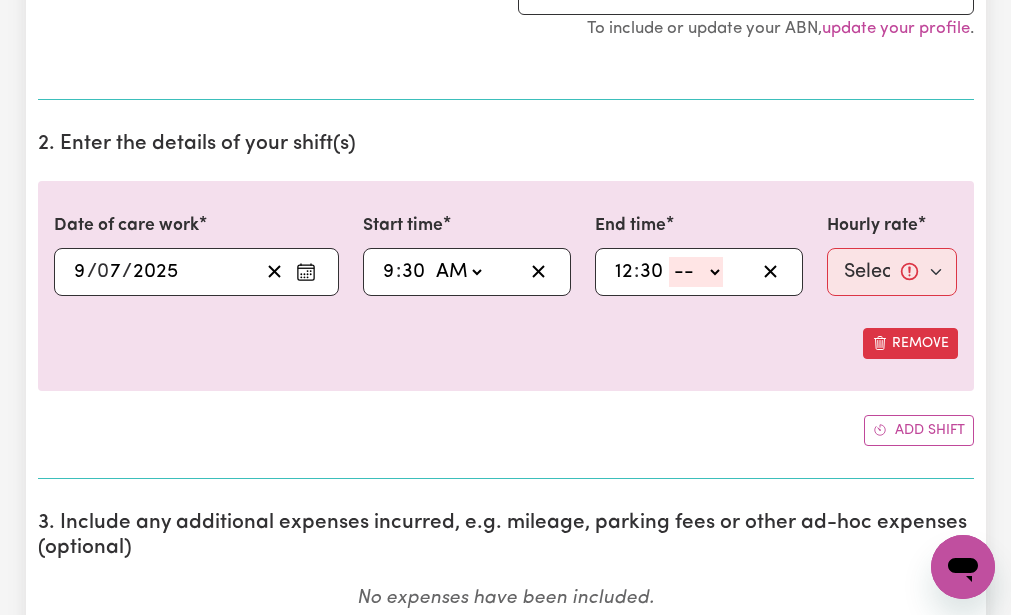 type on "30" 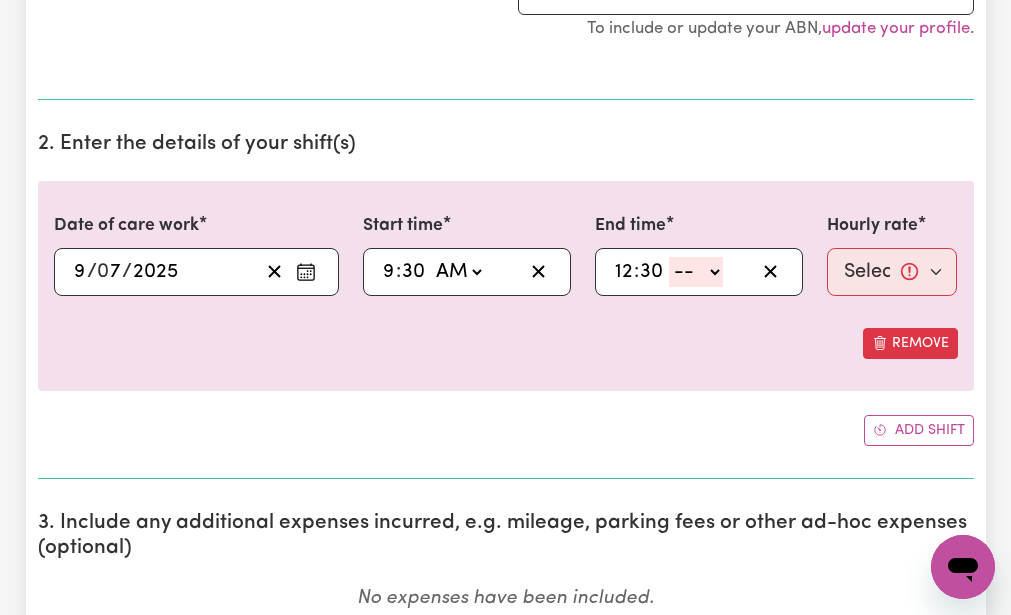 select on "pm" 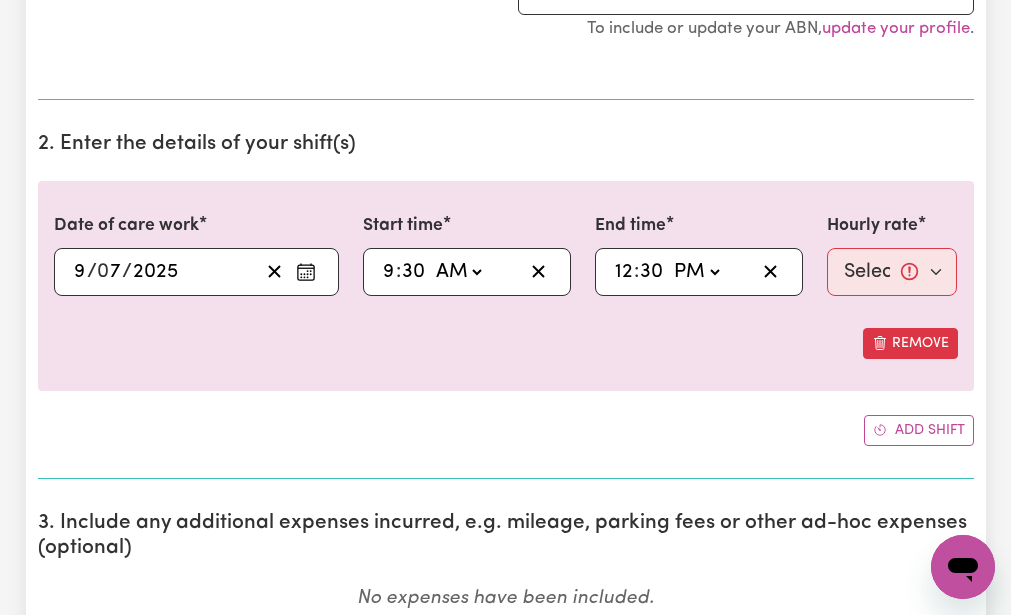 click on "-- AM PM" 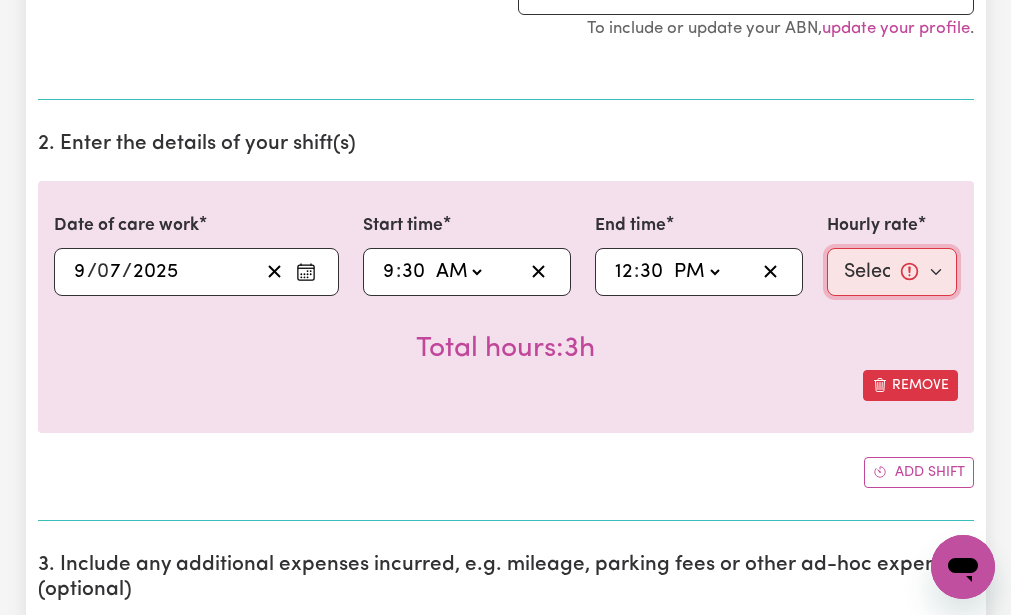 click on "Select rate... $51.98 (Weekday)" at bounding box center [892, 272] 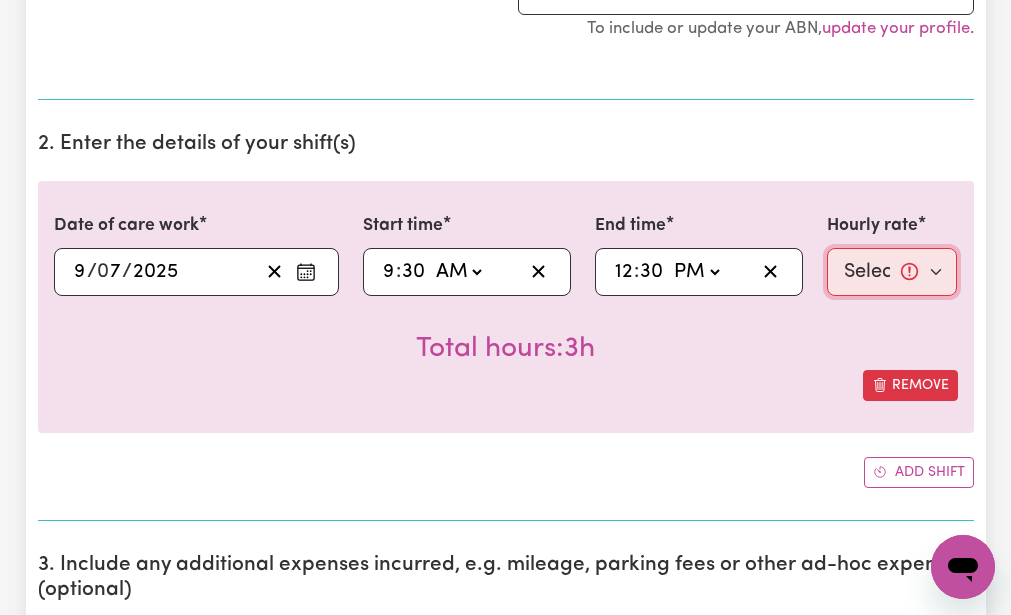 select on "51.98-Weekday" 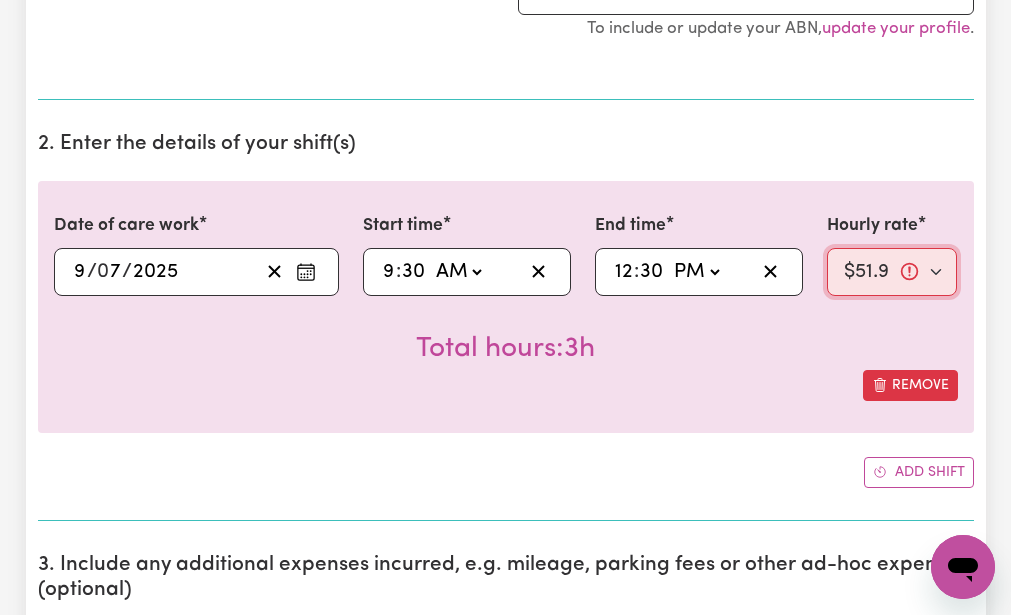 click on "Select rate... $51.98 (Weekday)" at bounding box center (892, 272) 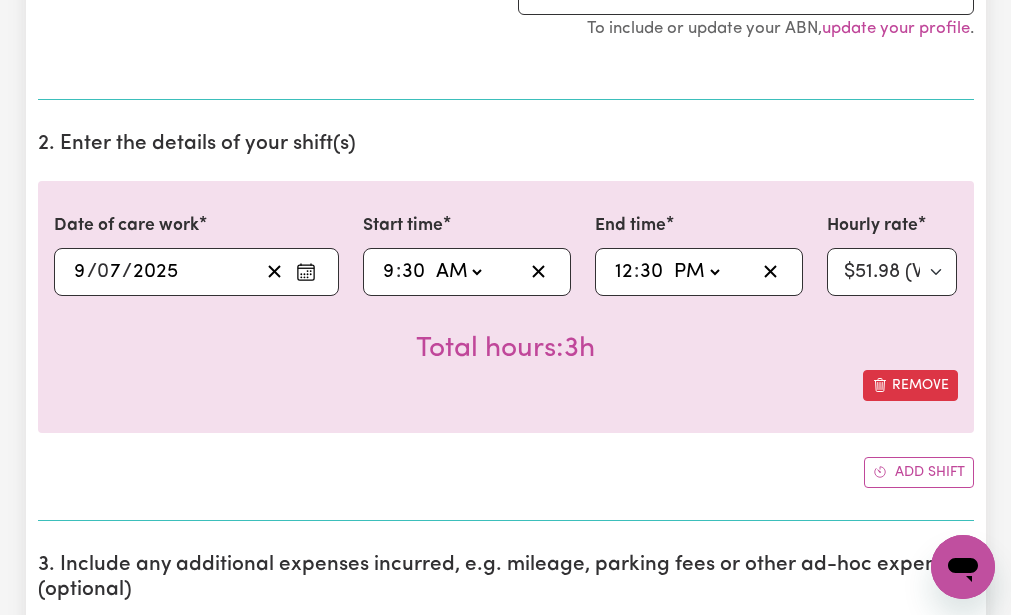 click on "Total hours:  3h" at bounding box center [506, 333] 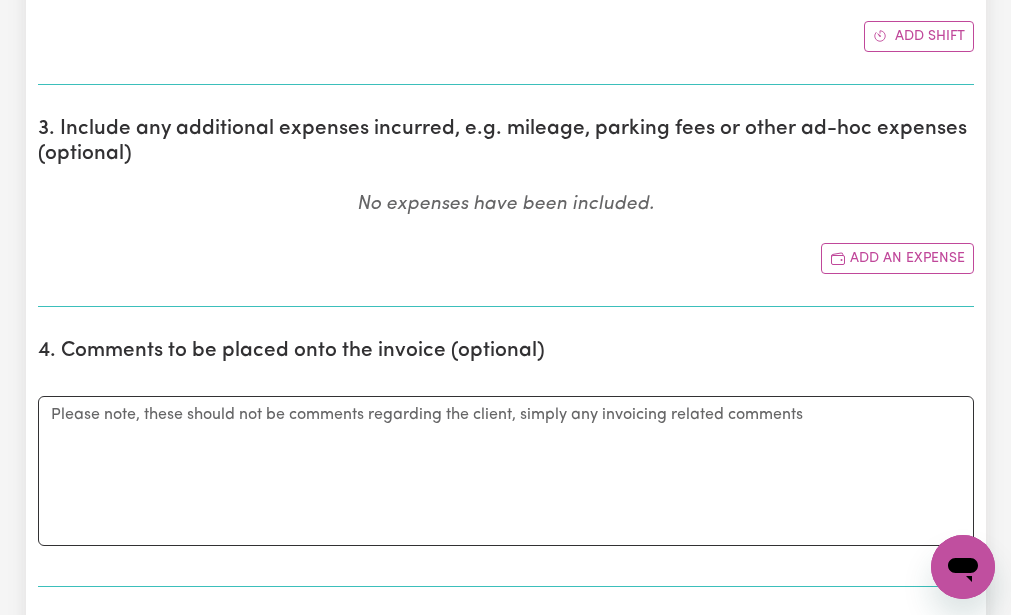 scroll, scrollTop: 920, scrollLeft: 0, axis: vertical 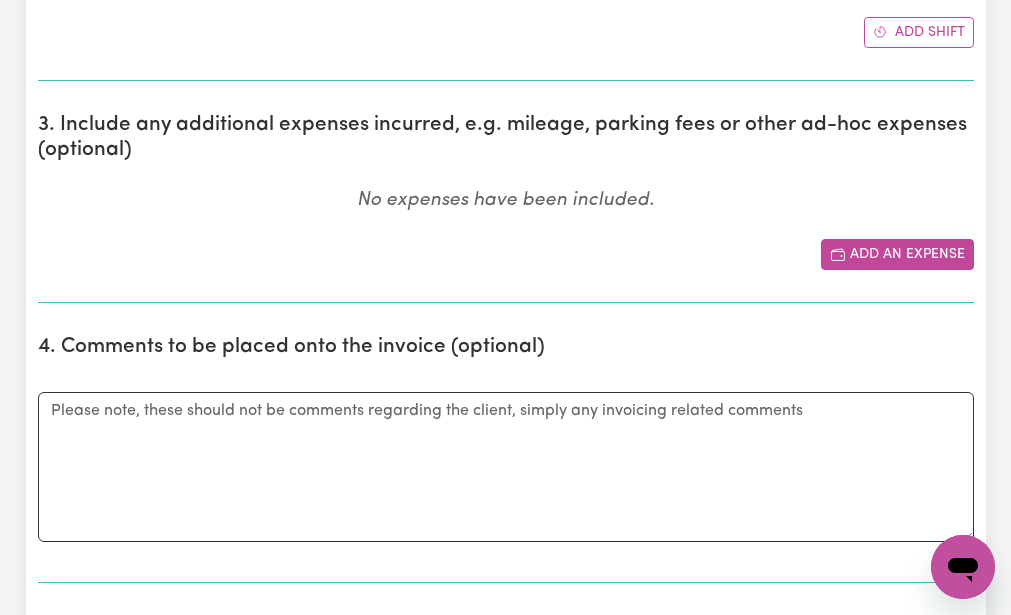 click on "Add an expense" at bounding box center [897, 254] 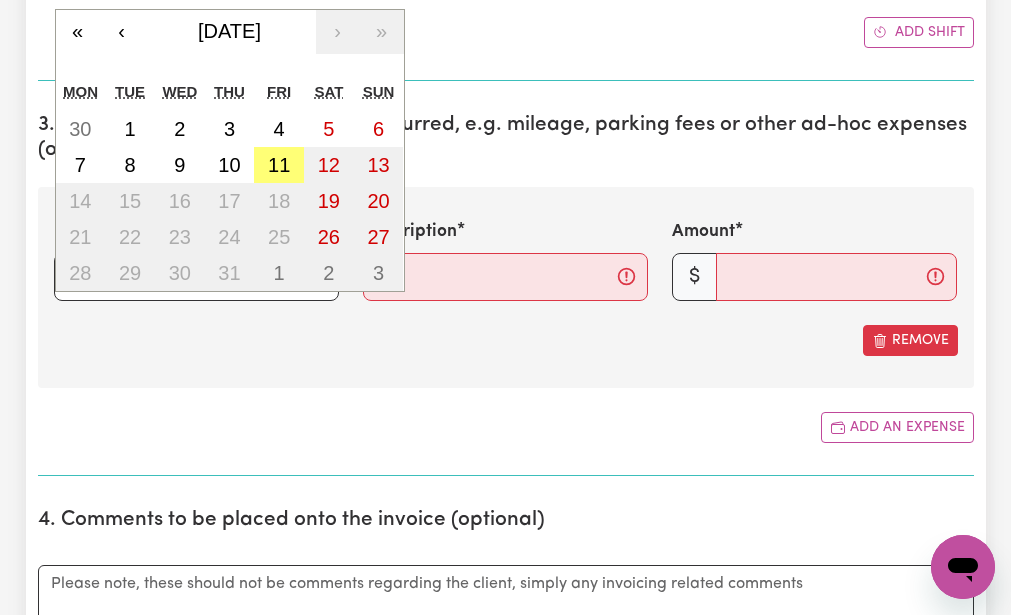 click on "/ / « ‹ [DATE] › » Mon Tue Wed Thu Fri Sat Sun 30 1 2 3 4 5 6 7 8 9 10 11 12 13 14 15 16 17 18 19 20 21 22 23 24 25 26 27 28 29 30 31 1 2 3" at bounding box center (196, 277) 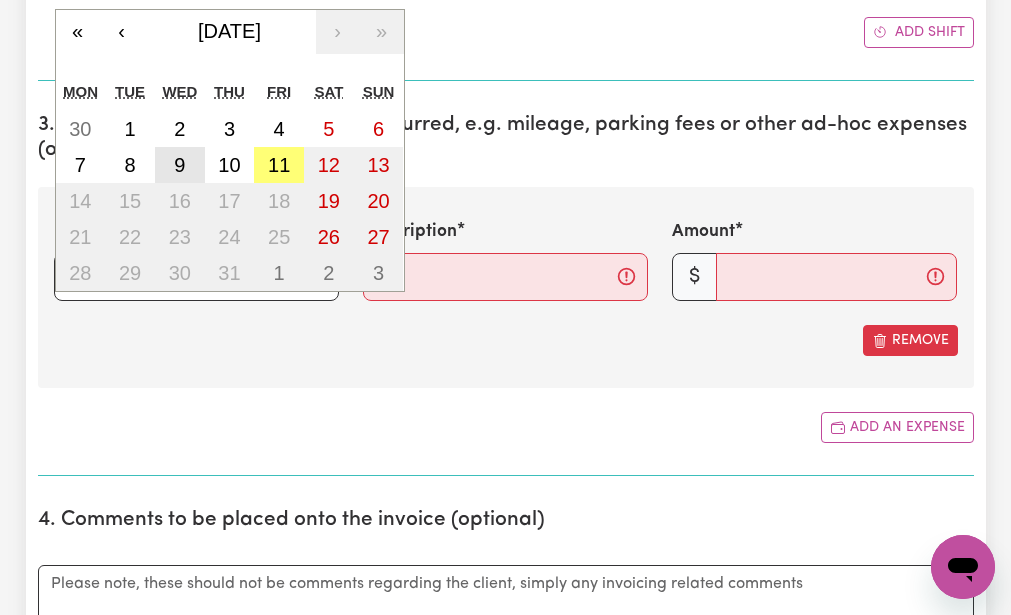 click on "9" at bounding box center (179, 165) 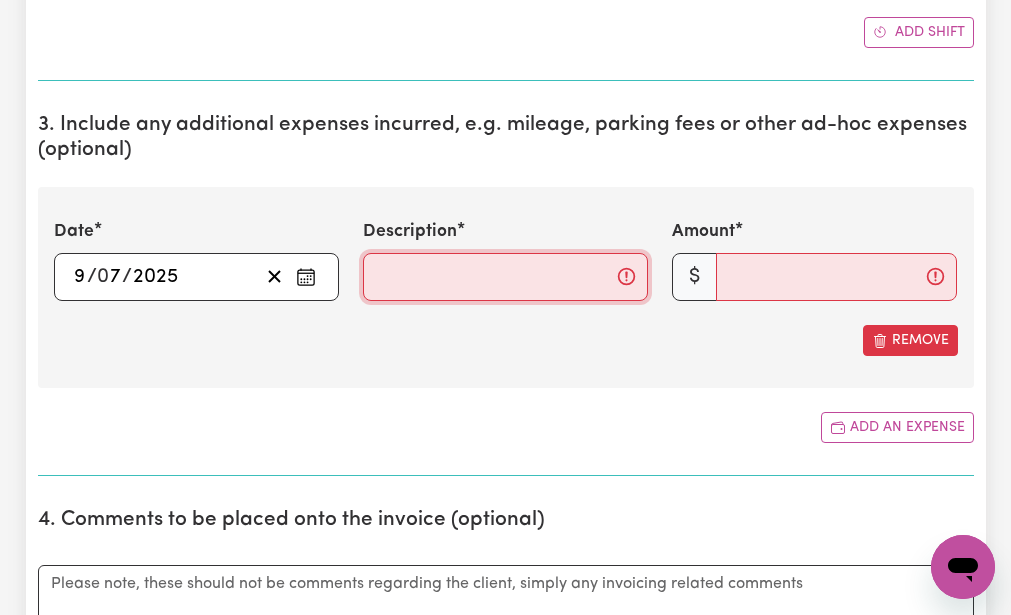 click on "Description" at bounding box center [505, 277] 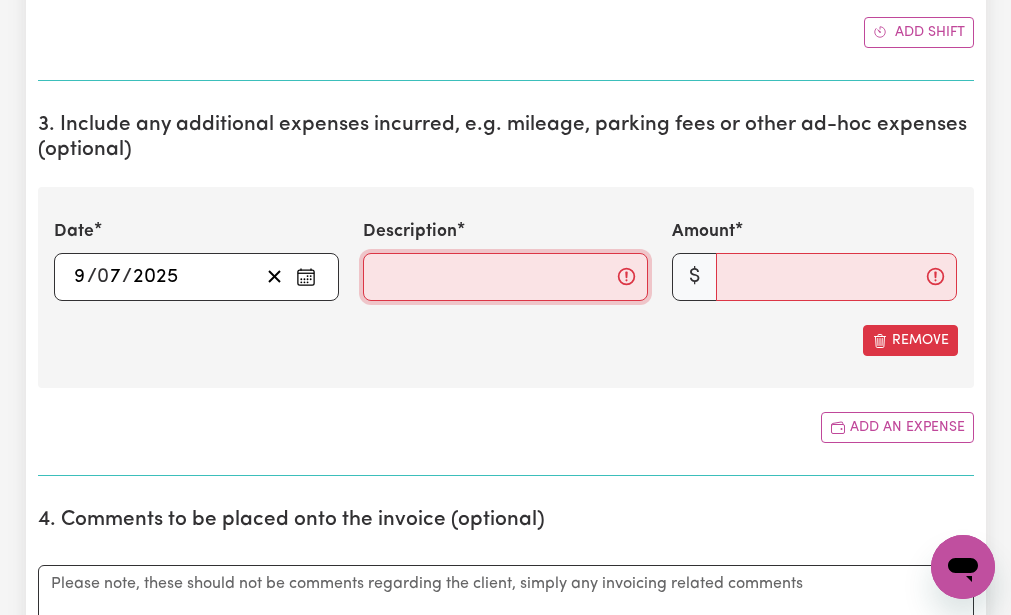 type on "mileage 17km" 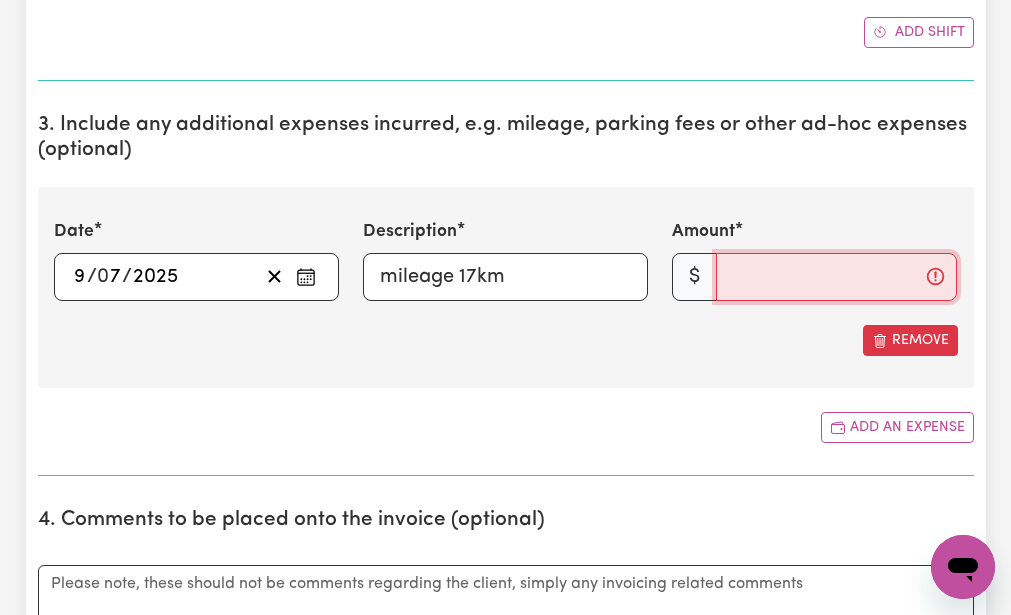 click on "Amount" at bounding box center (836, 277) 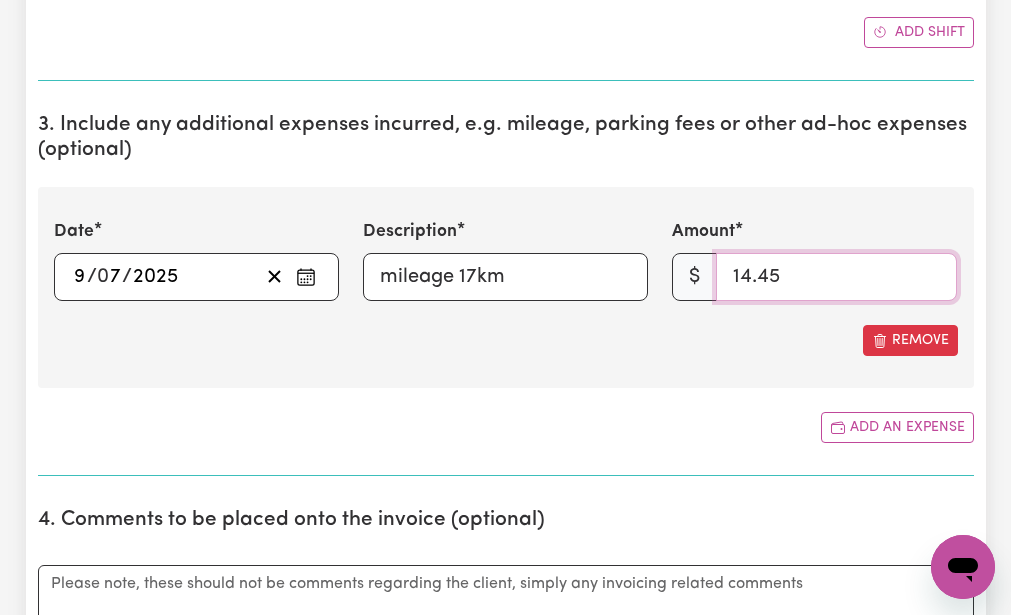 type on "14.45" 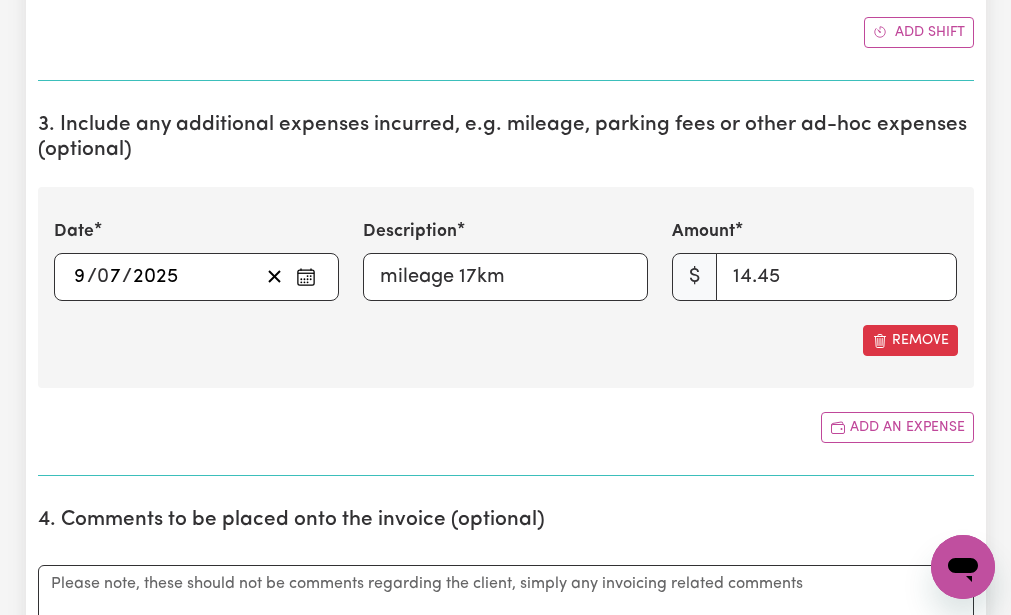 click on "3. Include any additional expenses incurred, e.g. mileage, parking fees or other ad-hoc expenses (optional) Date [DATE] 9 / 0 7 / 2025 « ‹ [DATE] › » Mon Tue Wed Thu Fri Sat Sun 30 1 2 3 4 5 6 7 8 9 10 11 12 13 14 15 16 17 18 19 20 21 22 23 24 25 26 27 28 29 30 31 1 2 3 Description mileage 17km Amount $ 14.45 Remove Add an expense" at bounding box center [506, 286] 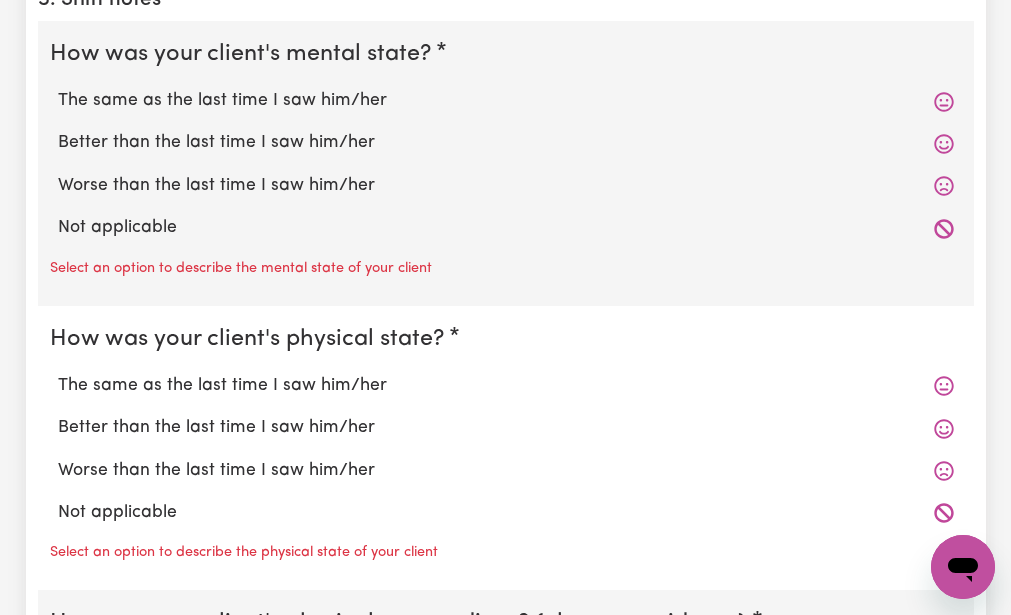scroll, scrollTop: 1760, scrollLeft: 0, axis: vertical 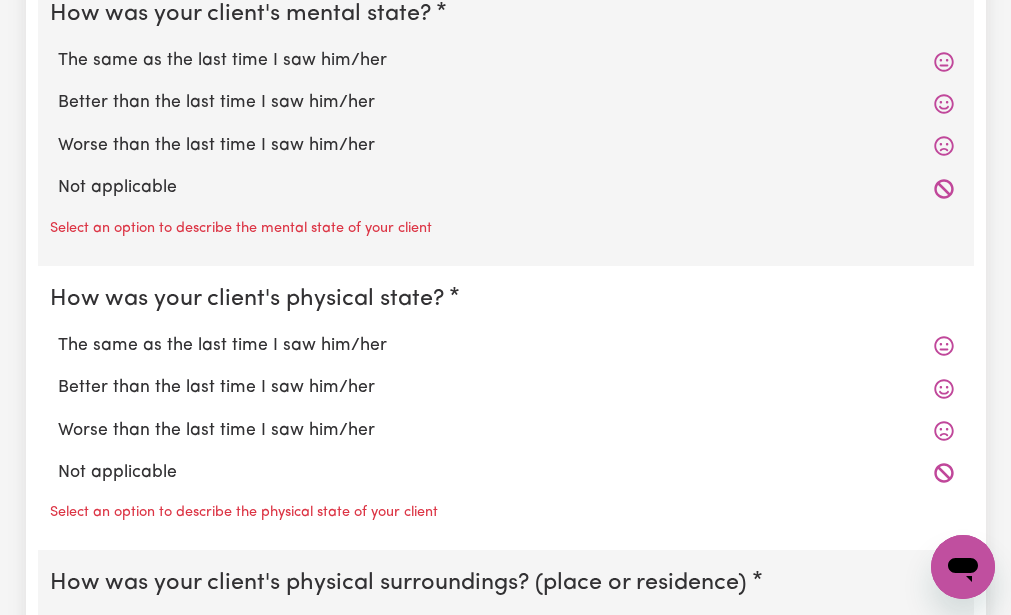 click on "The same as the last time I saw him/her" at bounding box center (506, 61) 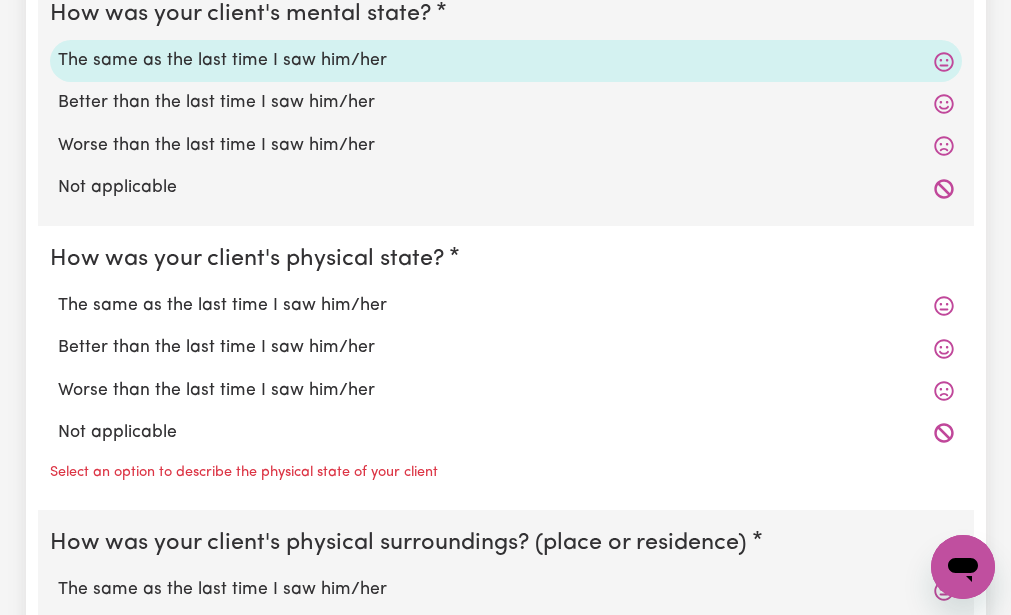 click on "How was your client's physical state? The same as the last time I saw him/her Better than the last time I saw him/her Worse than the last time I saw him/her Not applicable Select an option to describe the physical state of your client" at bounding box center [506, 368] 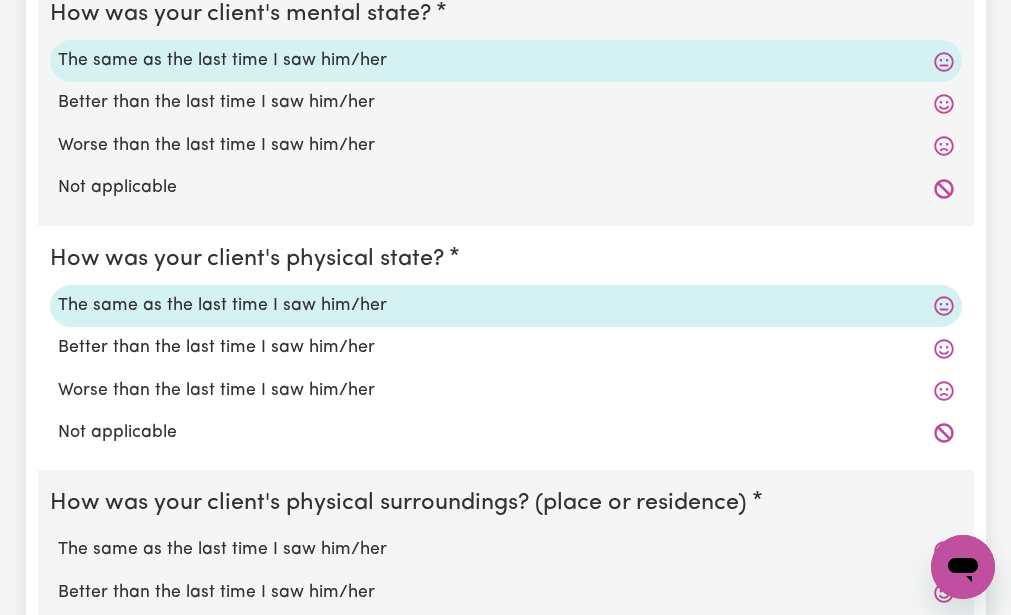 click on "Not applicable" at bounding box center [506, 433] 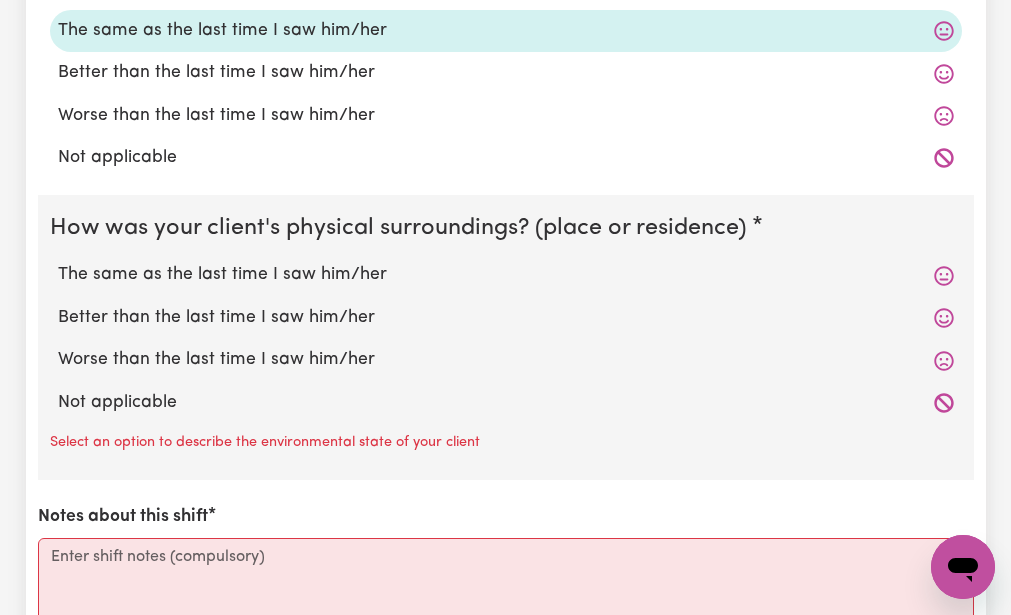 scroll, scrollTop: 2040, scrollLeft: 0, axis: vertical 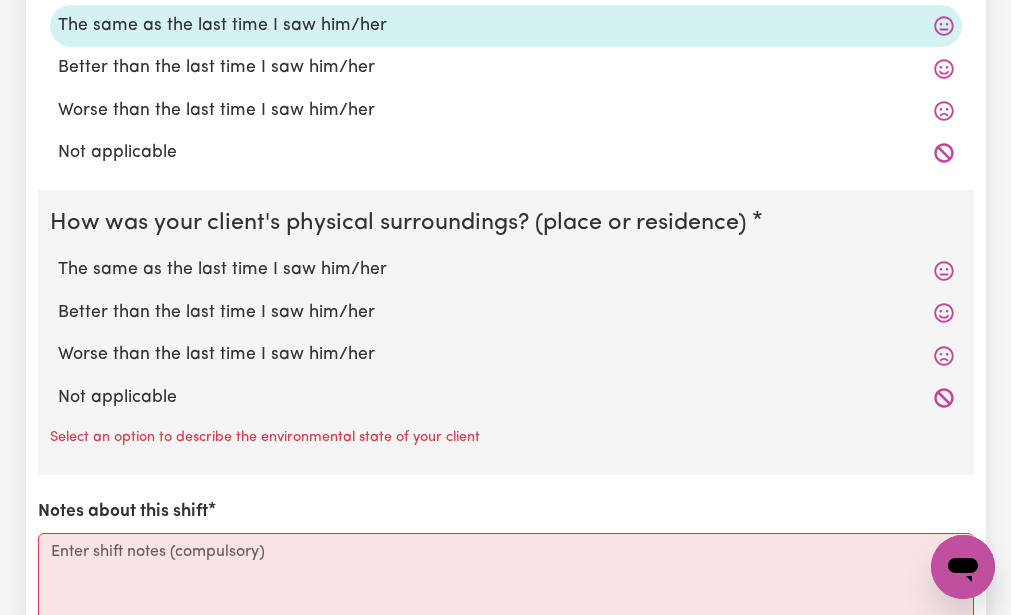 click on "The same as the last time I saw him/her" at bounding box center (506, 270) 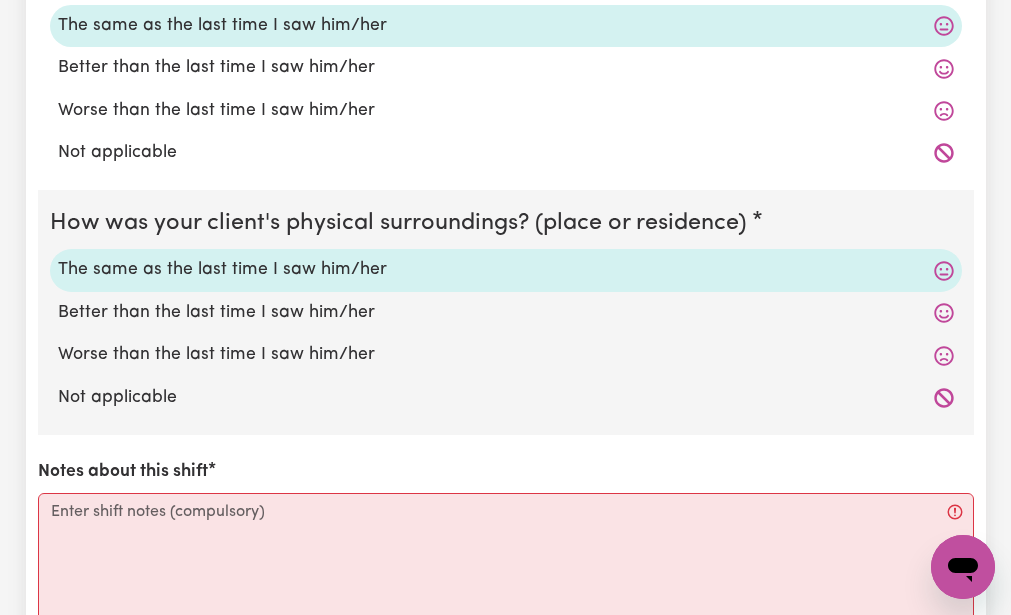 click on "The same as the last time I saw him/her" at bounding box center (506, 270) 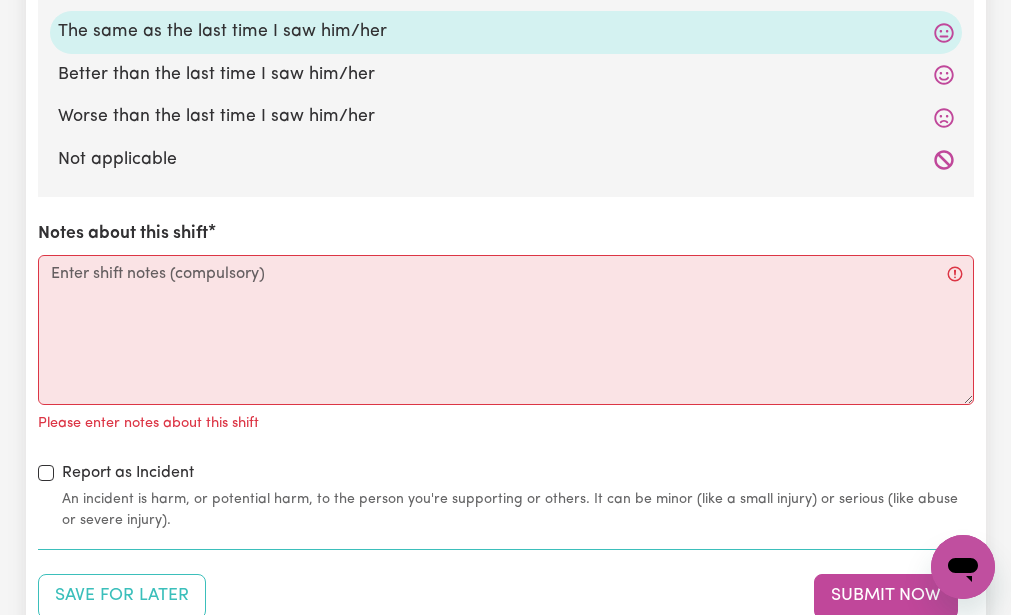 scroll, scrollTop: 2280, scrollLeft: 0, axis: vertical 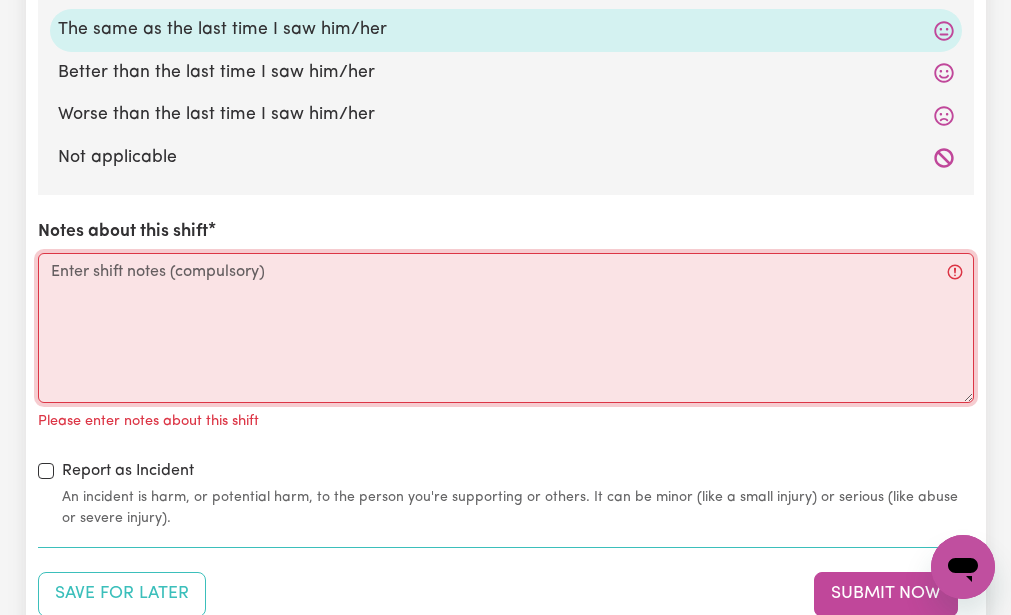 click on "Notes about this shift" at bounding box center [506, 328] 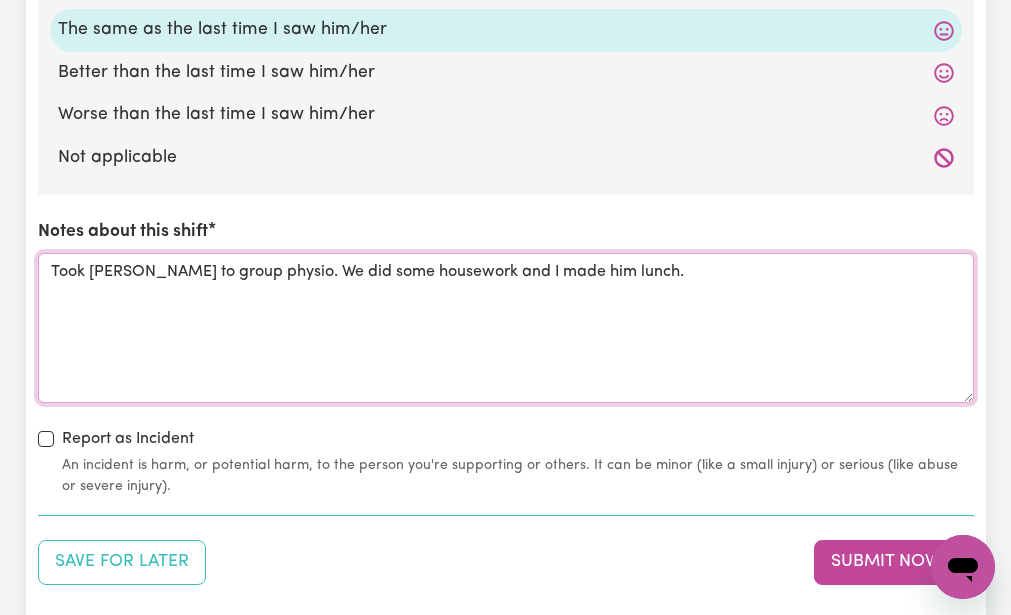 type on "Took [PERSON_NAME] to group physio. We did some housework and I made him lunch." 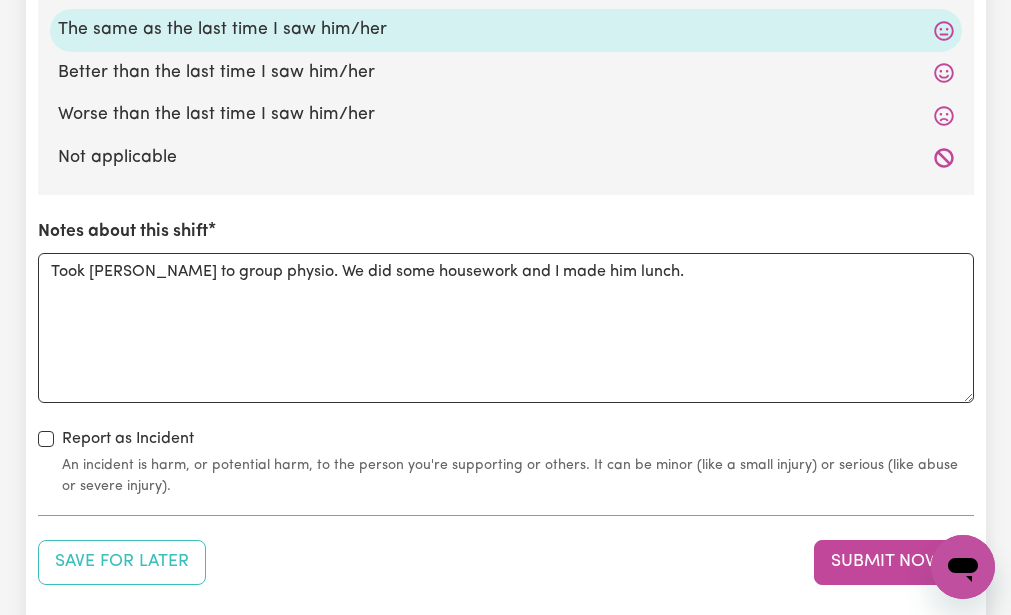 click on "How was your client's mental state? The same as the last time I saw him/her Better than the last time I saw him/her Worse than the last time I saw him/her Not applicable How was your client's physical state? The same as the last time I saw him/her Better than the last time I saw him/her Worse than the last time I saw him/her Not applicable How was your client's physical surroundings? (place or residence) The same as the last time I saw him/her Better than the last time I saw him/her Worse than the last time I saw him/her Not applicable Notes about this shift Took [PERSON_NAME] to group physio. We did some housework and I made him lunch. Report as Incident An incident is harm, or potential harm, to the person you're supporting or others. It can be minor (like a small injury) or serious (like abuse or severe injury)." at bounding box center (506, -21) 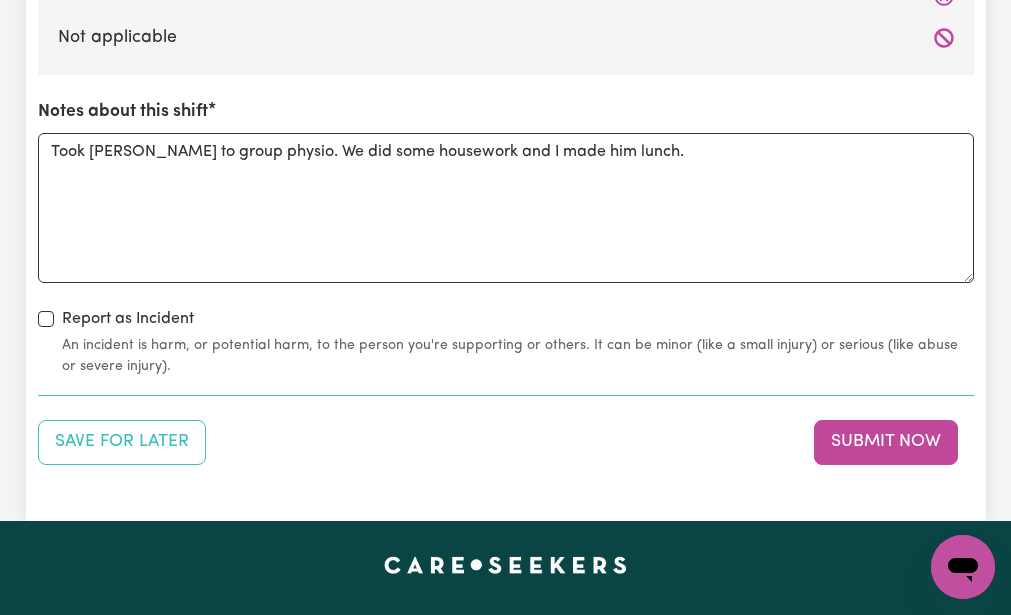 scroll, scrollTop: 2440, scrollLeft: 0, axis: vertical 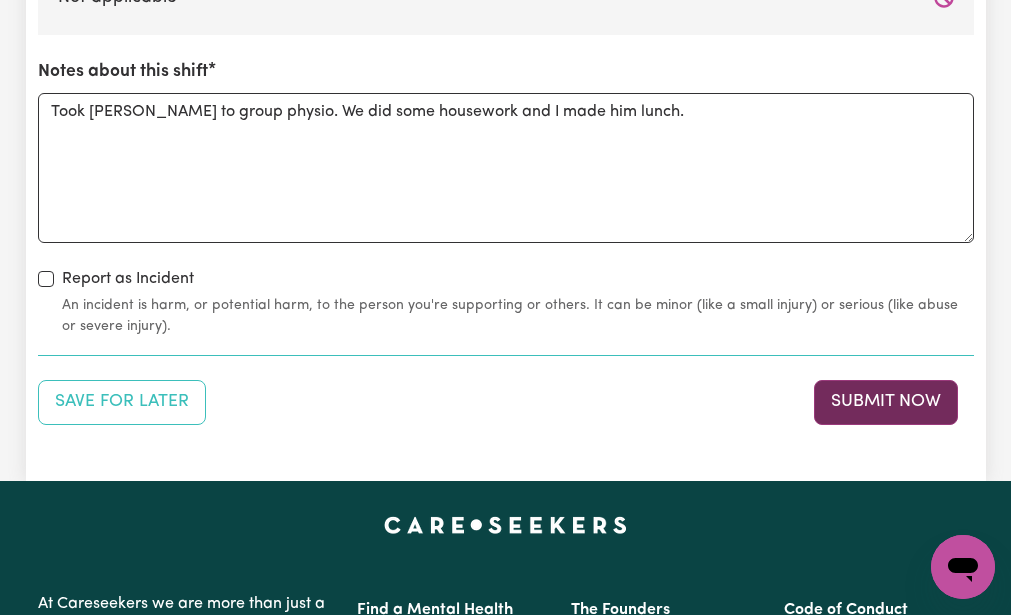 click on "Submit Now" at bounding box center (886, 402) 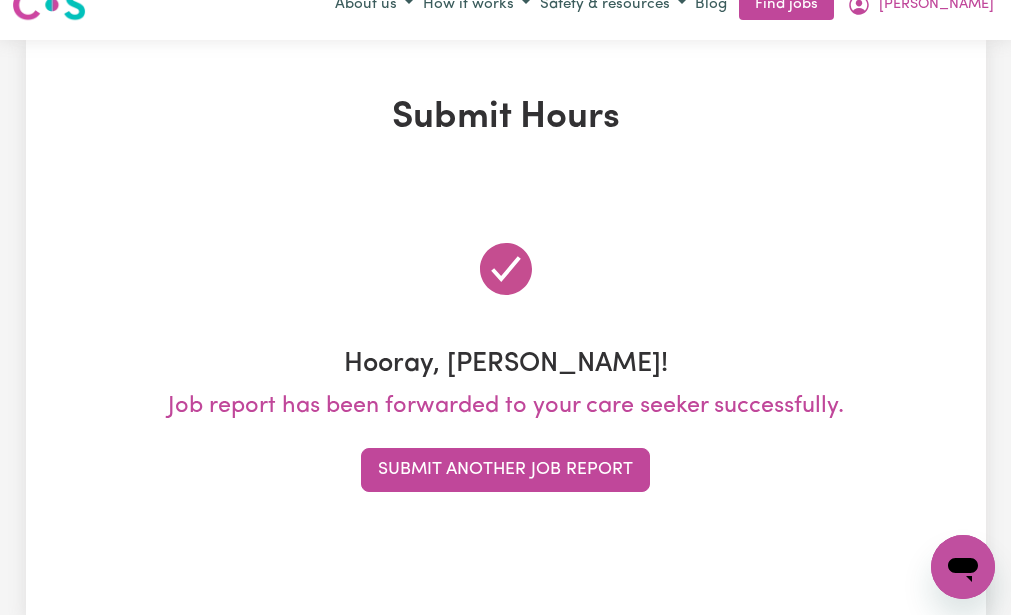 scroll, scrollTop: 0, scrollLeft: 0, axis: both 